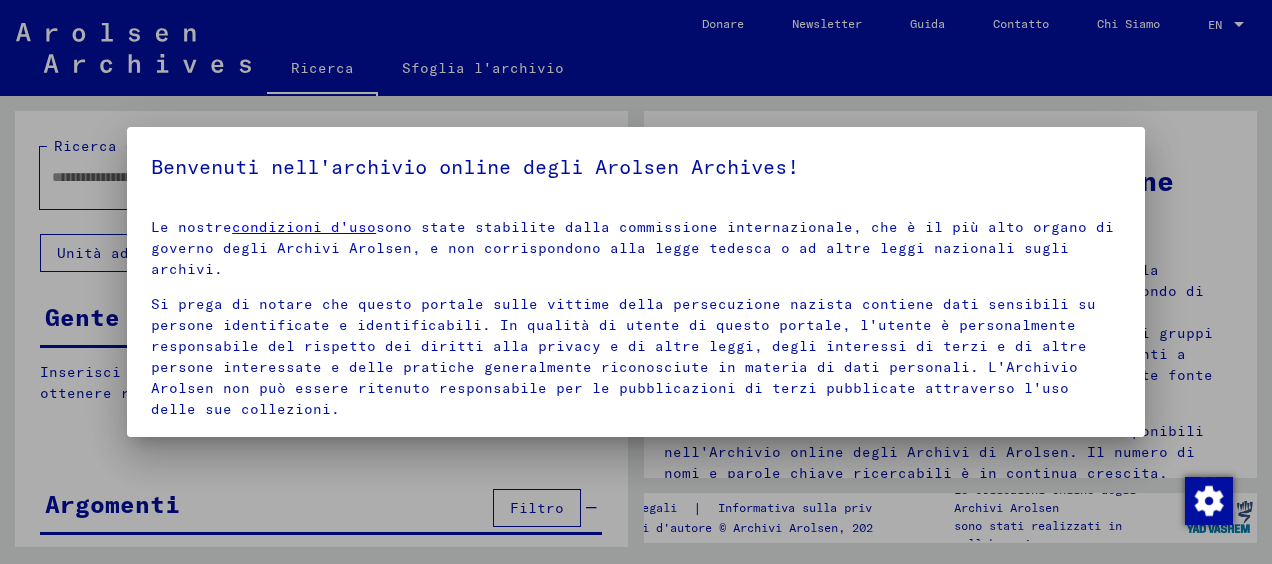 scroll, scrollTop: 0, scrollLeft: 0, axis: both 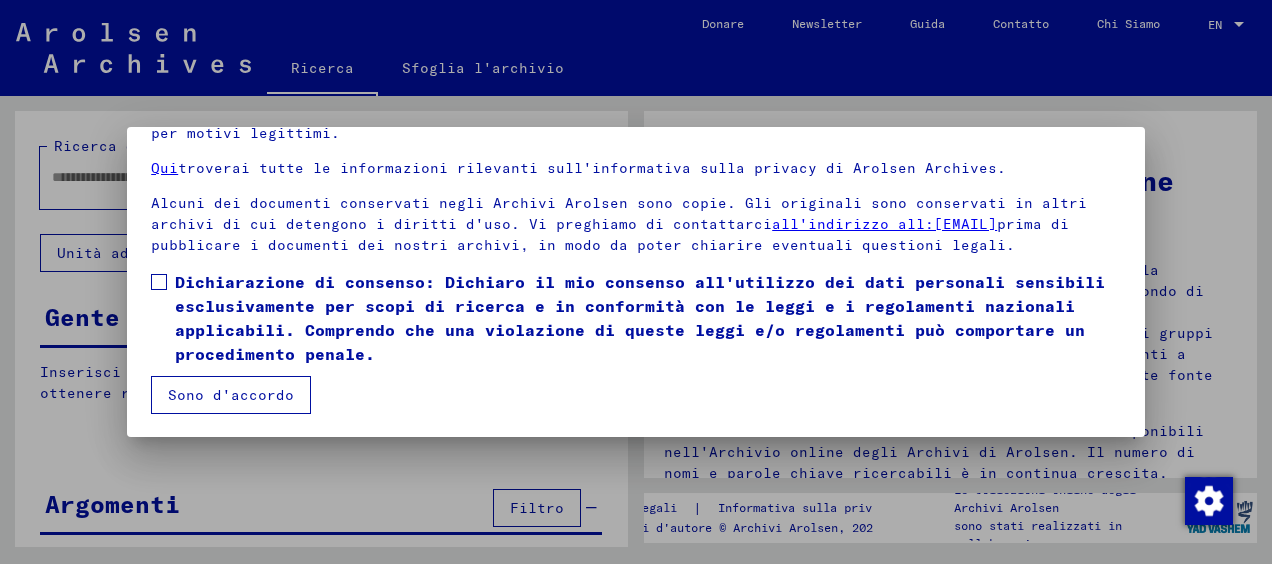 click on "Sono d'accordo" at bounding box center [231, 395] 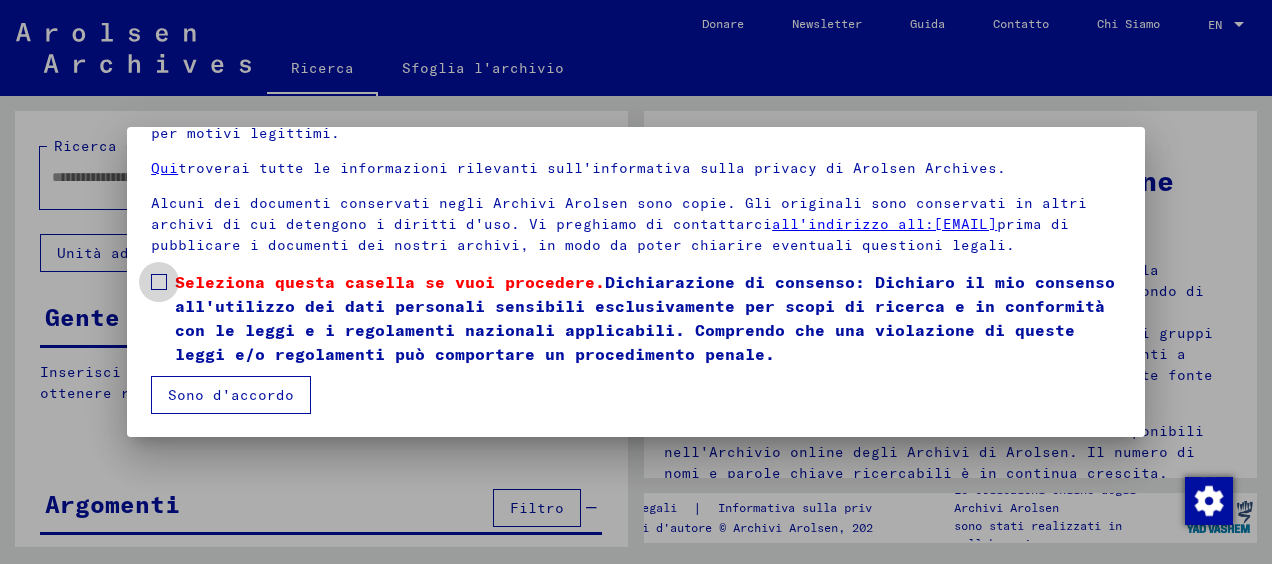 click at bounding box center (159, 282) 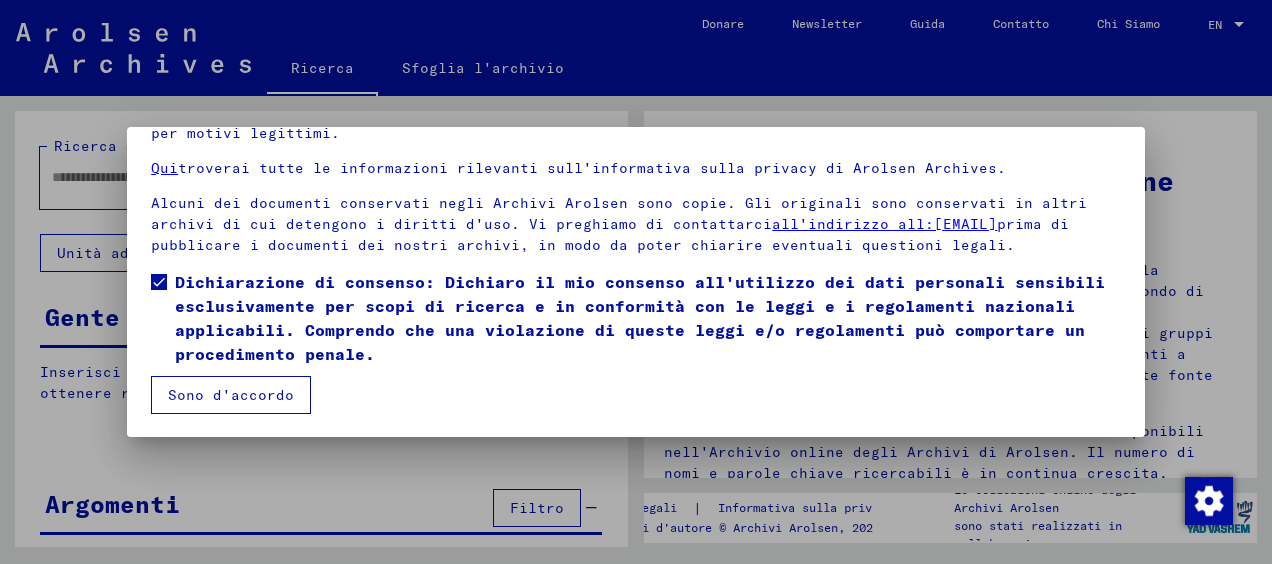 click on "Sono d'accordo" at bounding box center (231, 395) 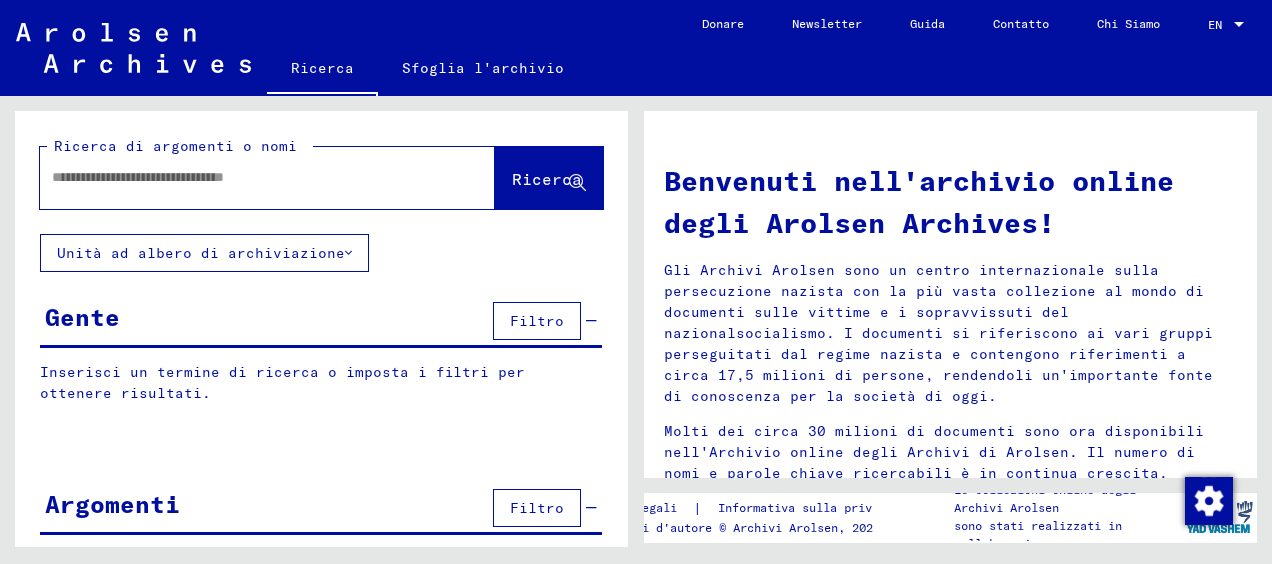 click at bounding box center (243, 177) 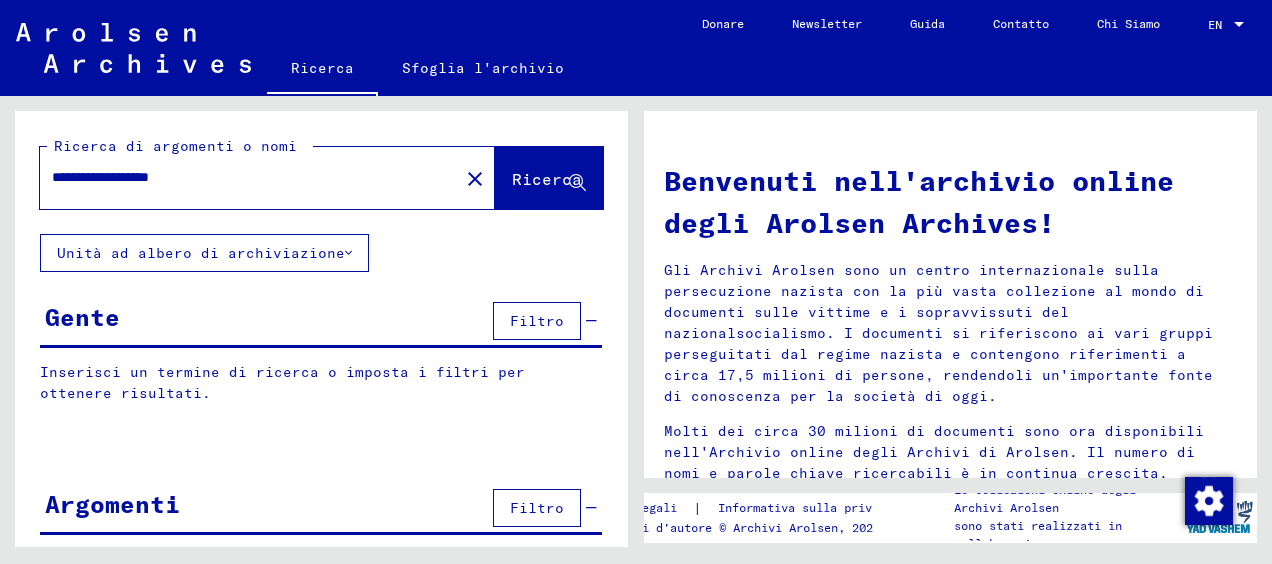 type on "**********" 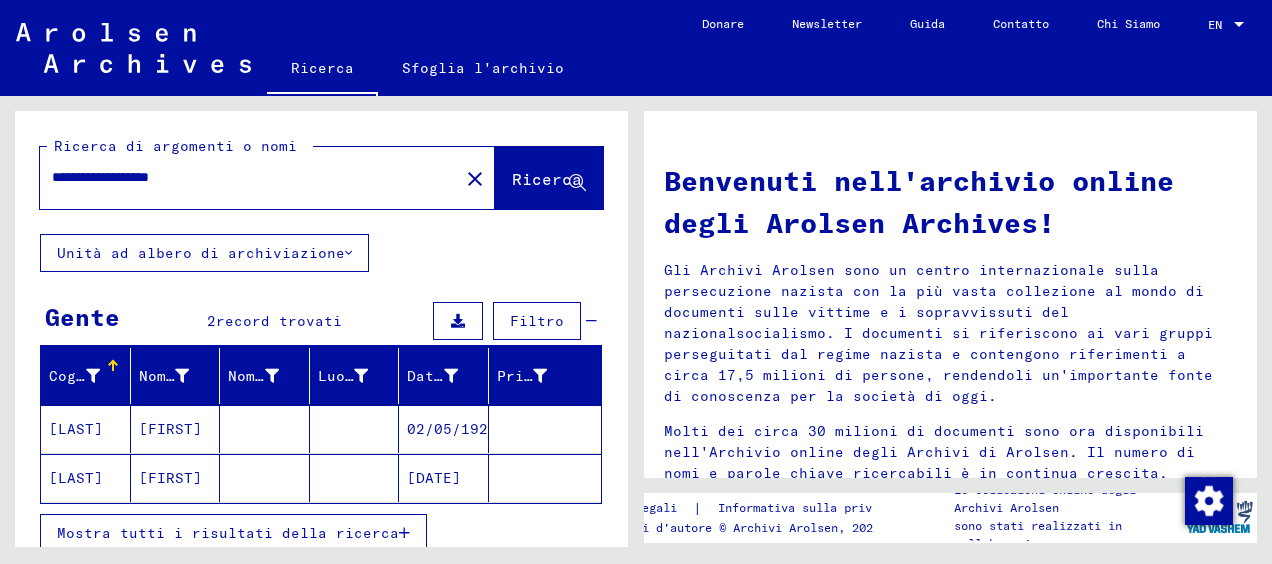 scroll, scrollTop: 164, scrollLeft: 0, axis: vertical 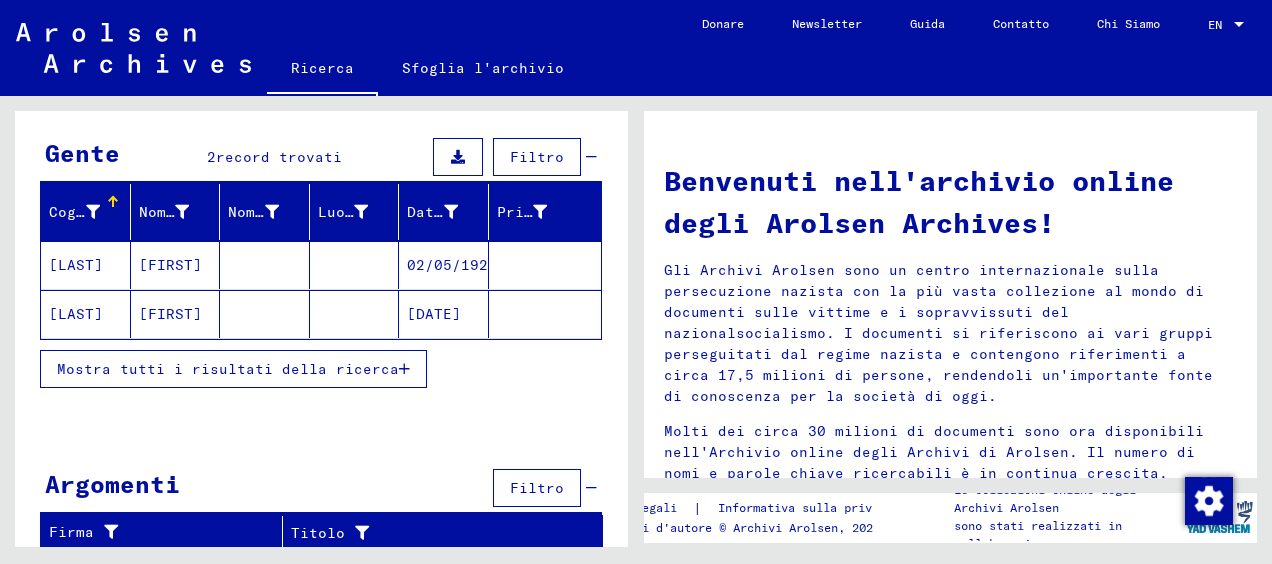 click on "Mostra tutti i risultati della ricerca" at bounding box center (228, 369) 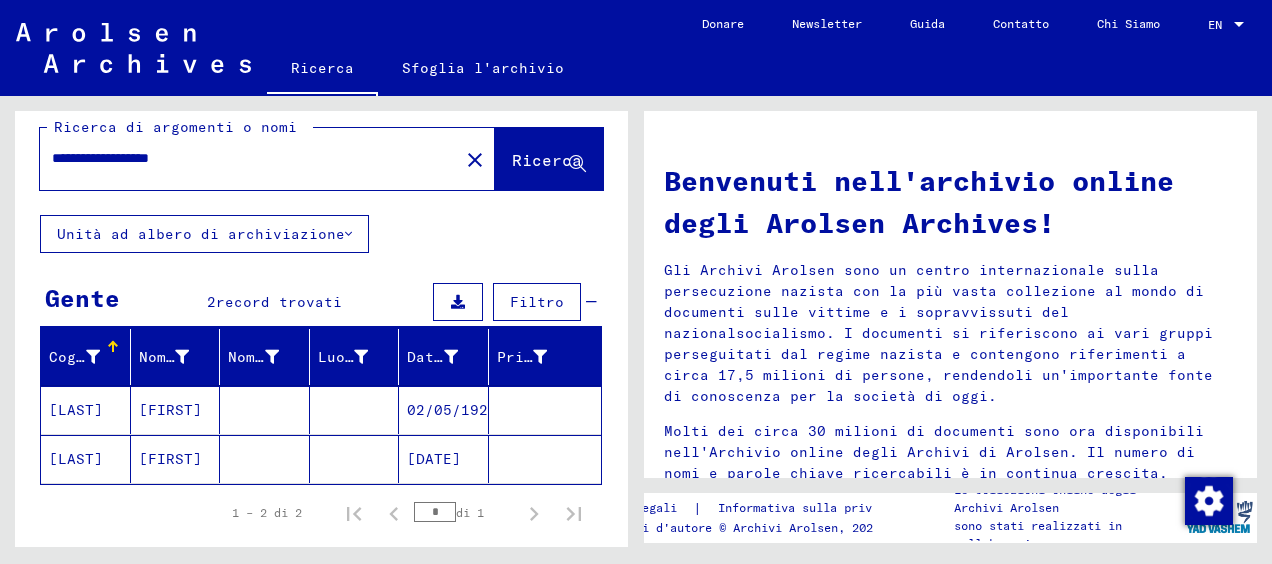 scroll, scrollTop: 4, scrollLeft: 0, axis: vertical 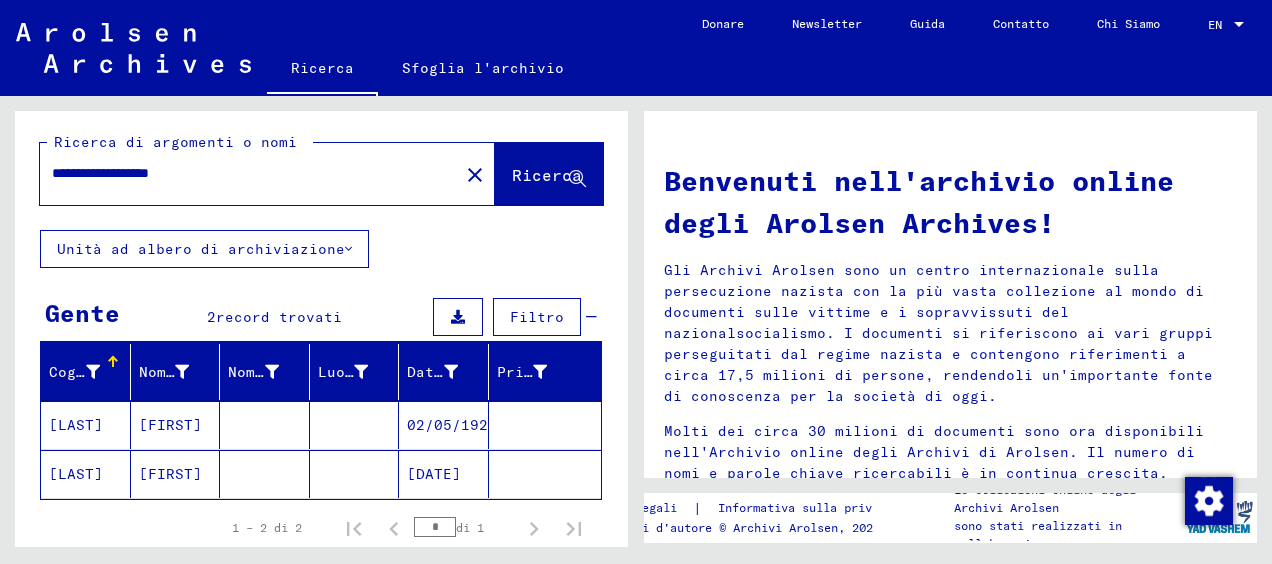 click on "Unità ad albero di archiviazione" 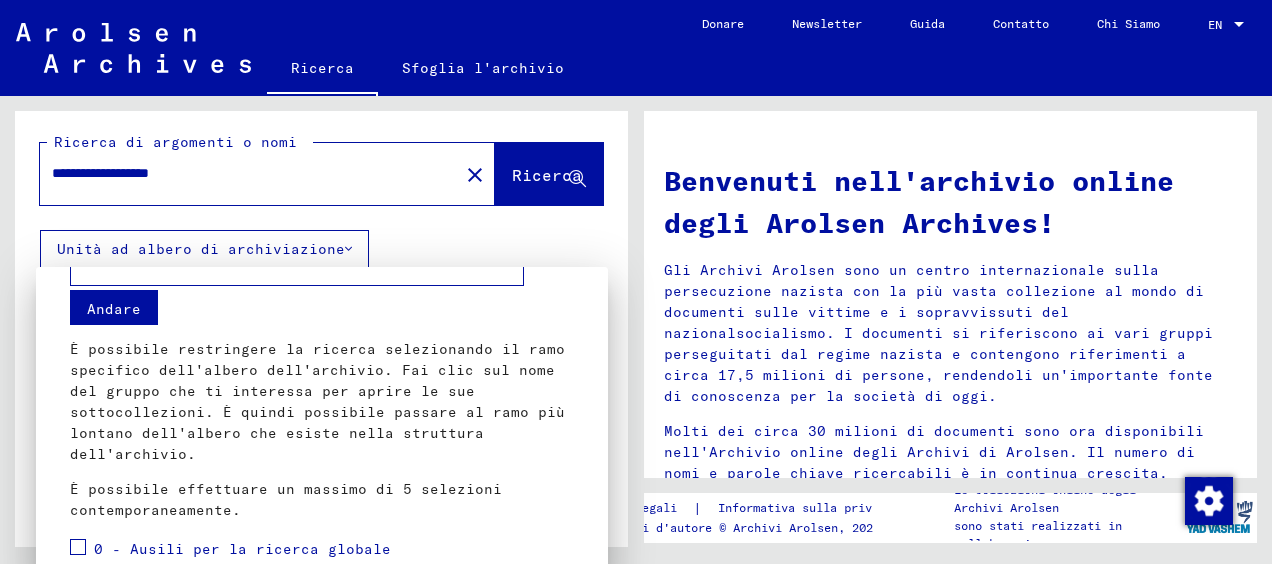 scroll, scrollTop: 15, scrollLeft: 0, axis: vertical 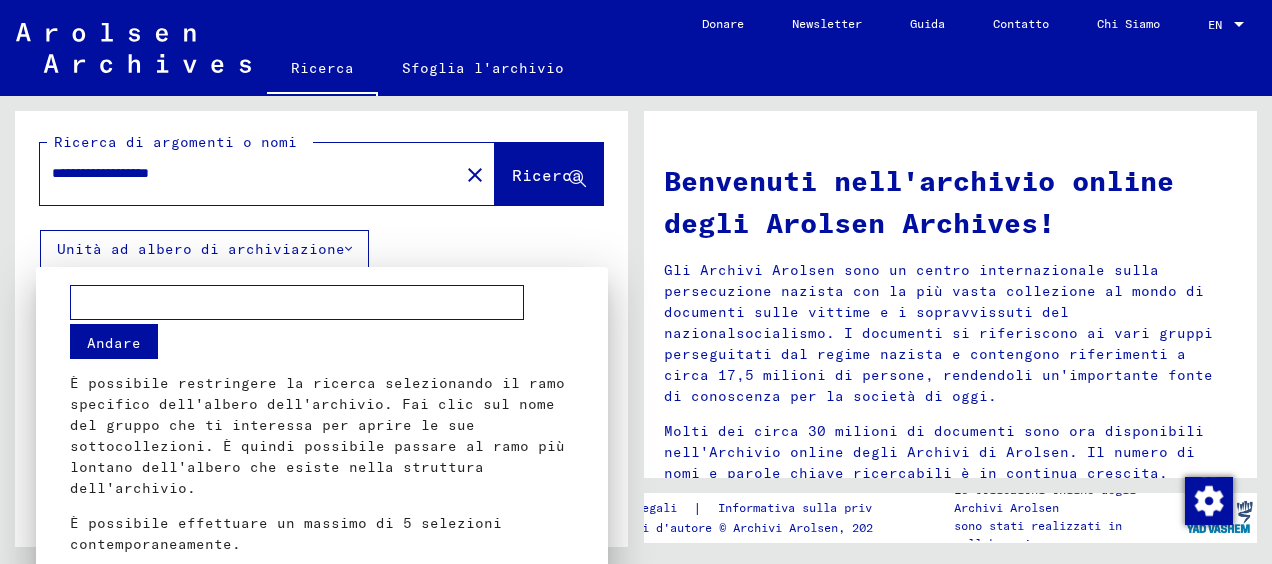 click at bounding box center [636, 282] 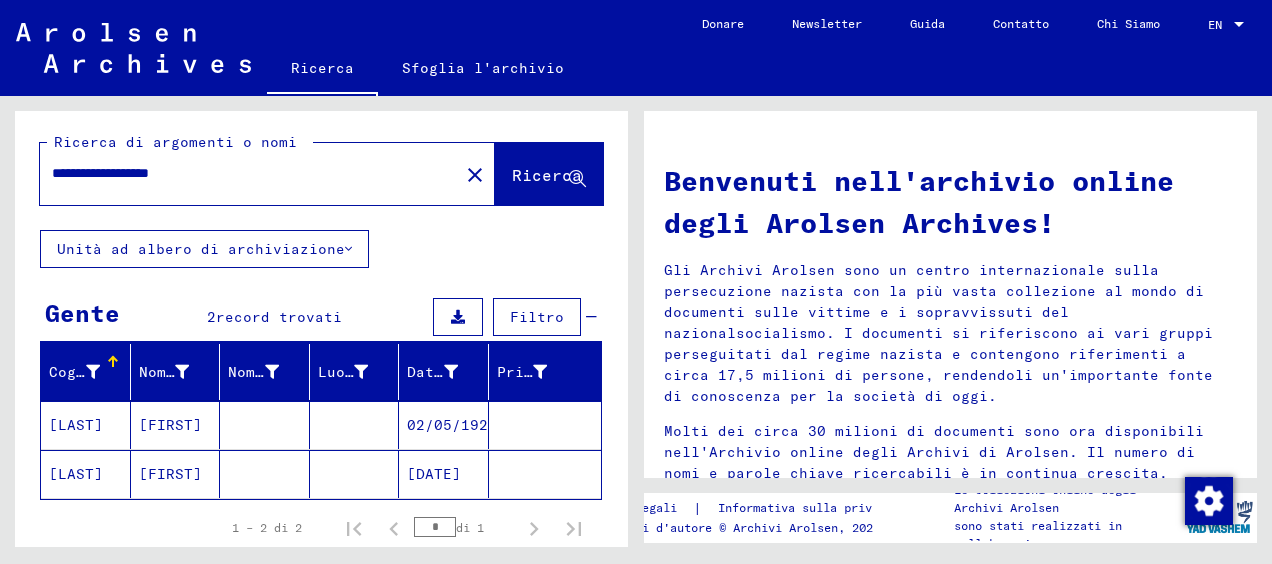 click on "Unità ad albero di archiviazione" 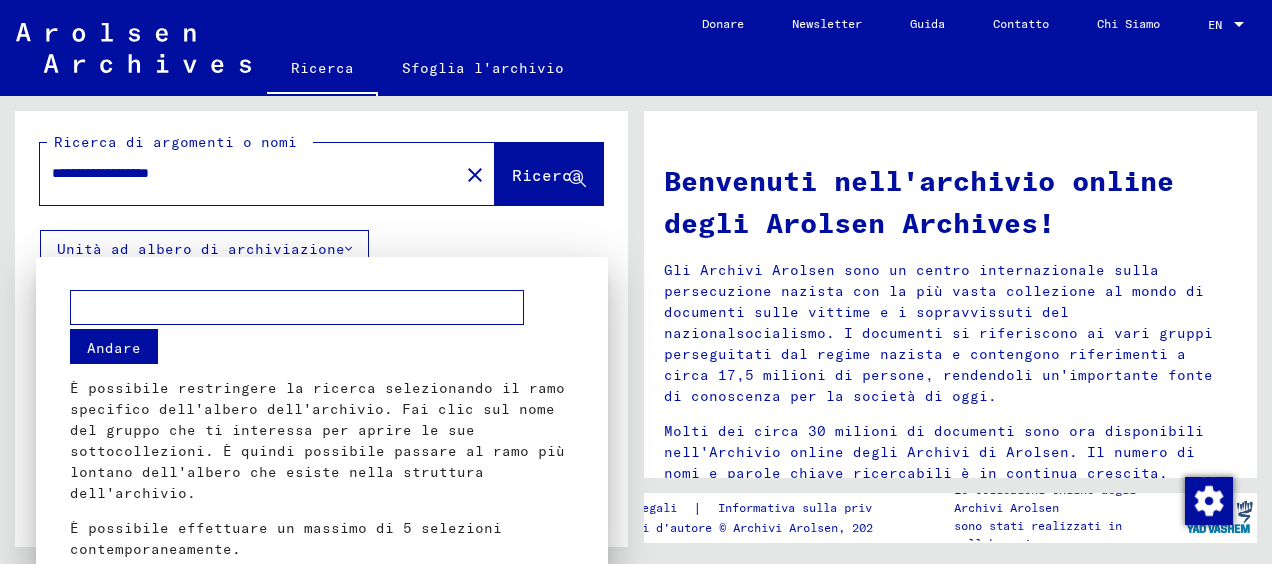 scroll, scrollTop: 91, scrollLeft: 0, axis: vertical 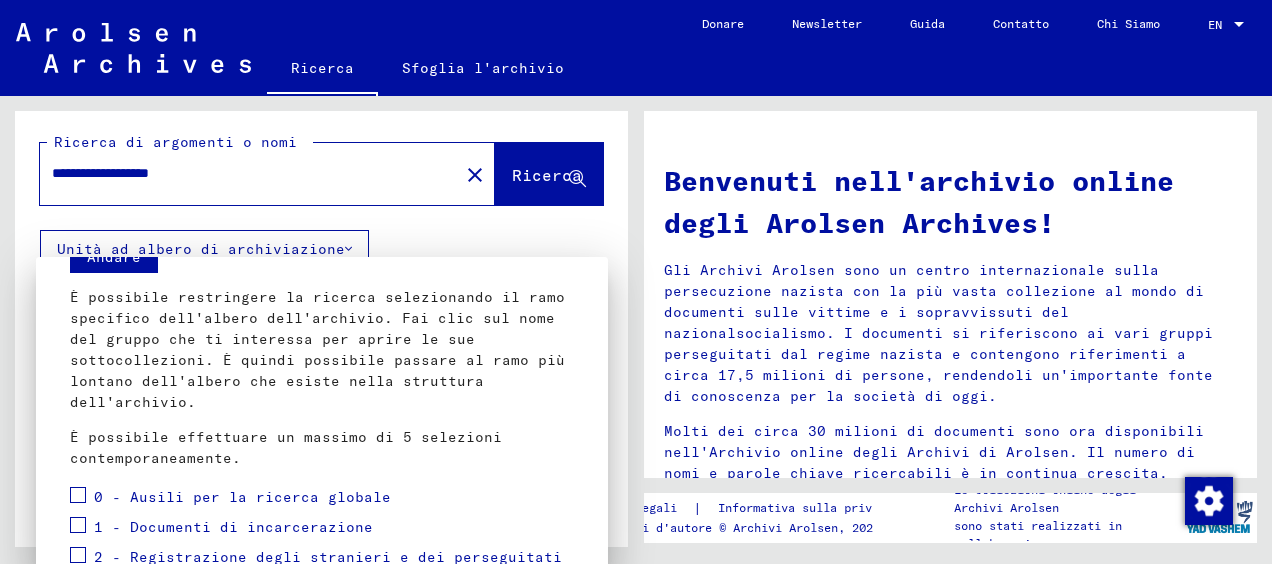 click at bounding box center [636, 282] 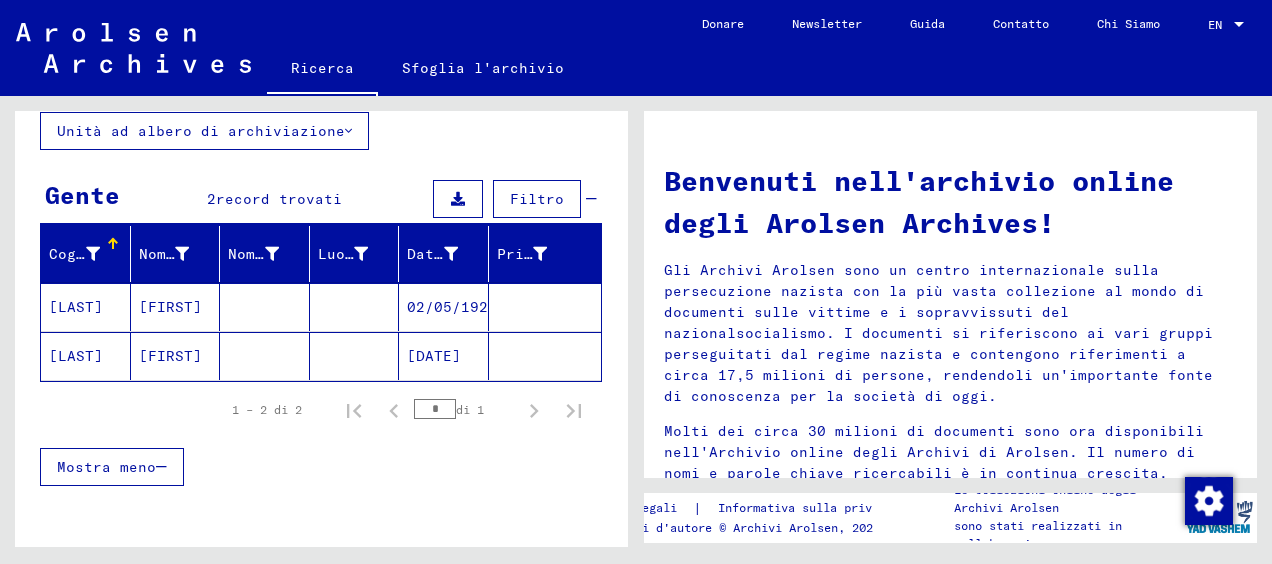 scroll, scrollTop: 204, scrollLeft: 0, axis: vertical 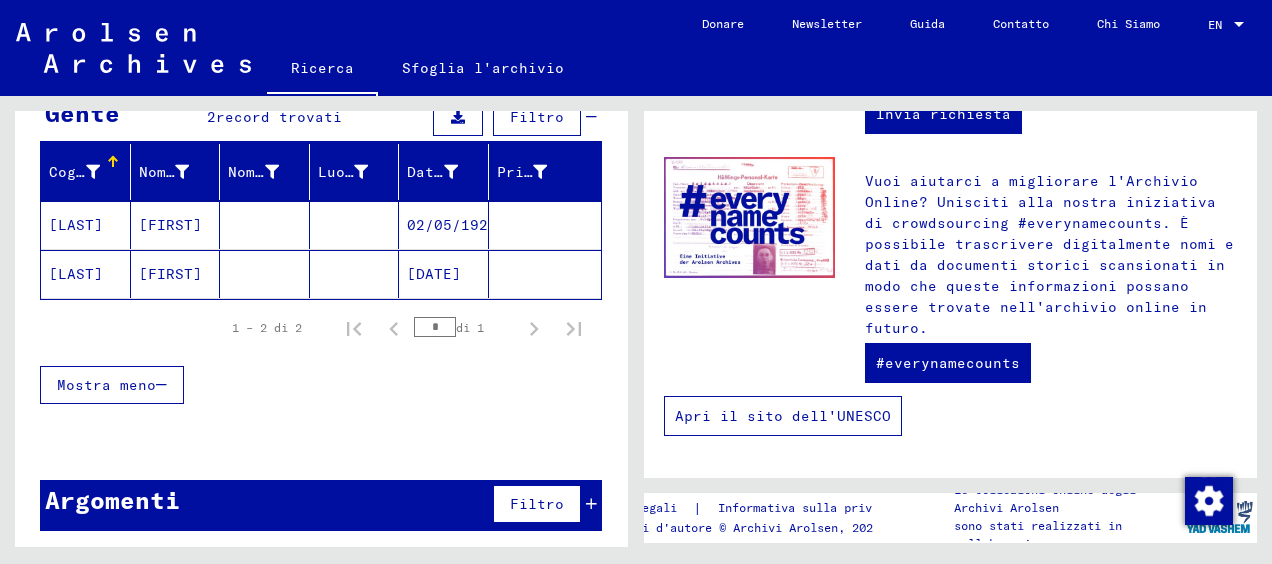 click on "Apri il sito dell'UNESCO" at bounding box center [783, 416] 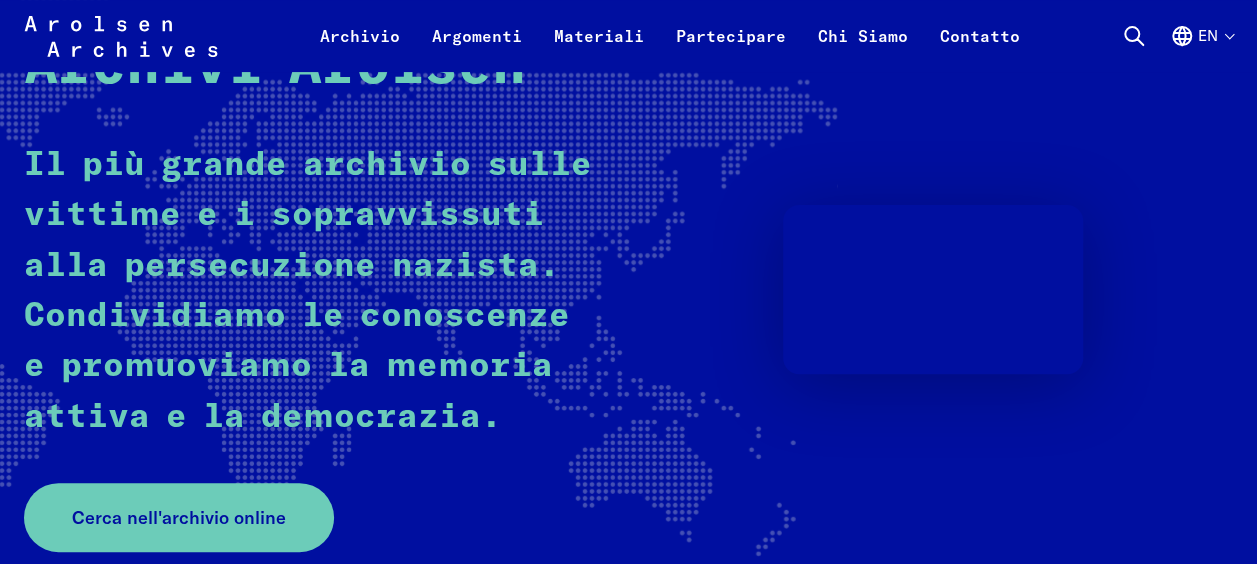 scroll, scrollTop: 500, scrollLeft: 0, axis: vertical 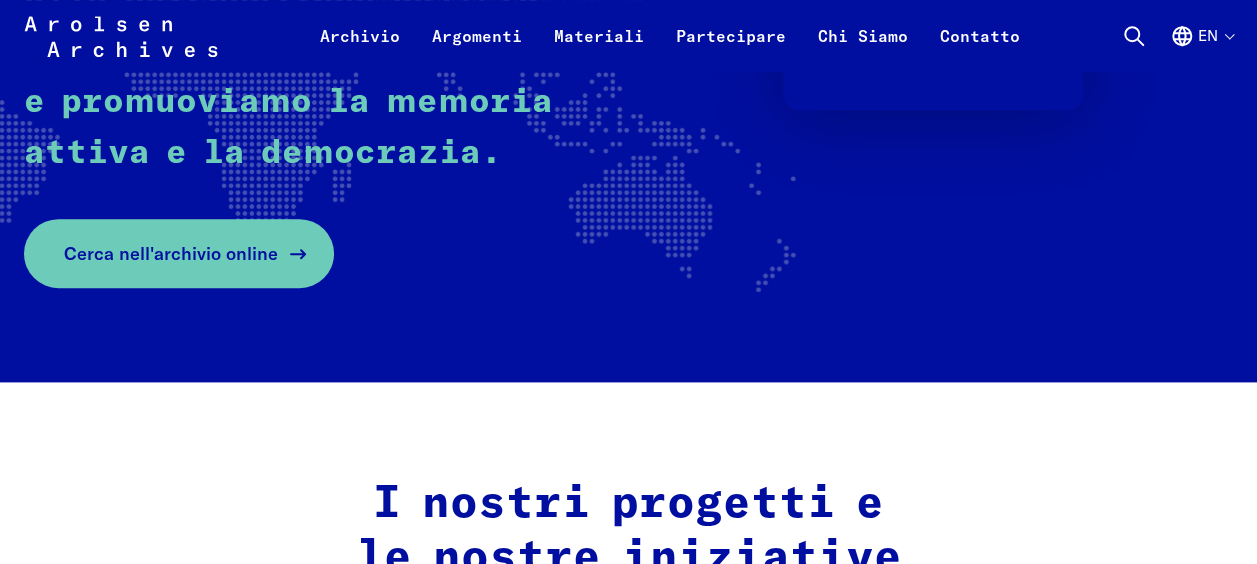 click on "Cerca nell'archivio online" at bounding box center (171, 253) 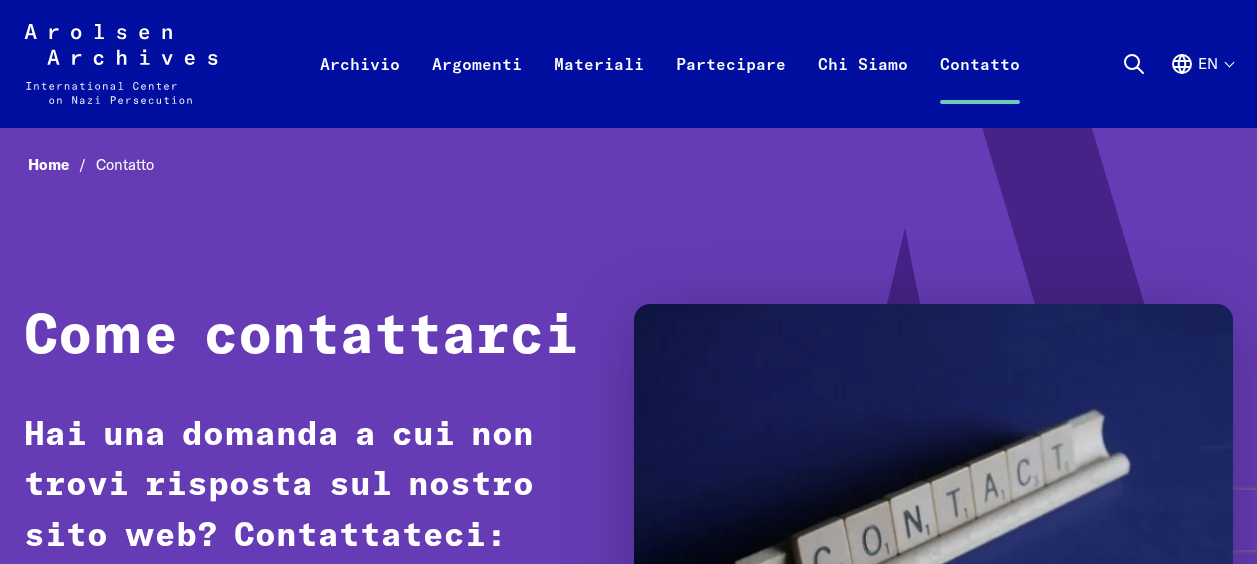 scroll, scrollTop: 0, scrollLeft: 0, axis: both 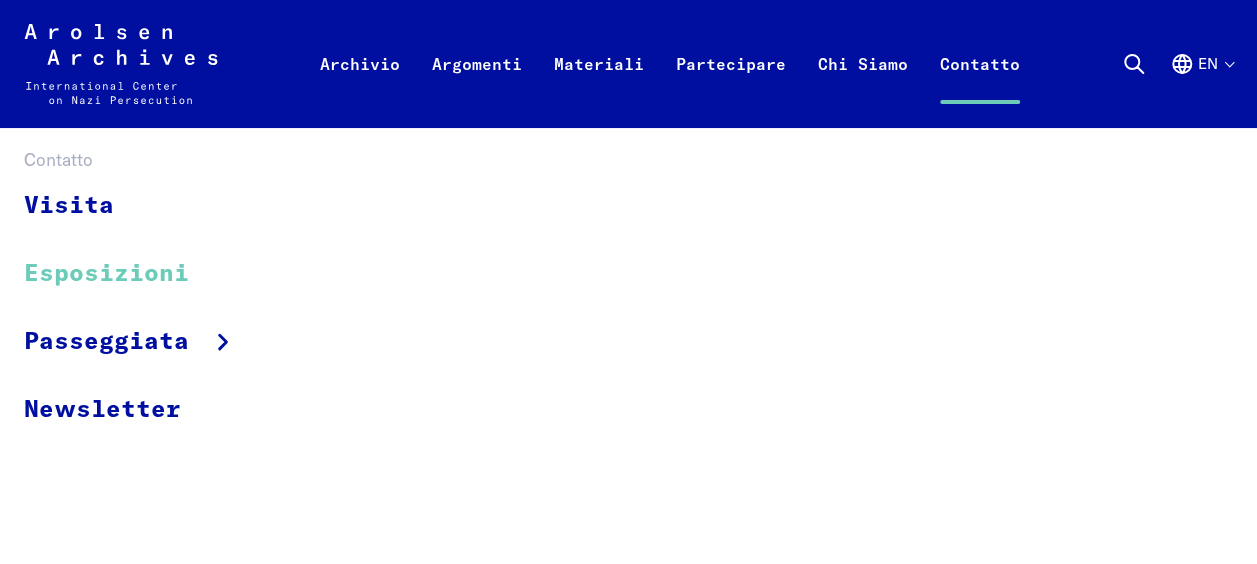 click on "Esposizioni" at bounding box center (143, 274) 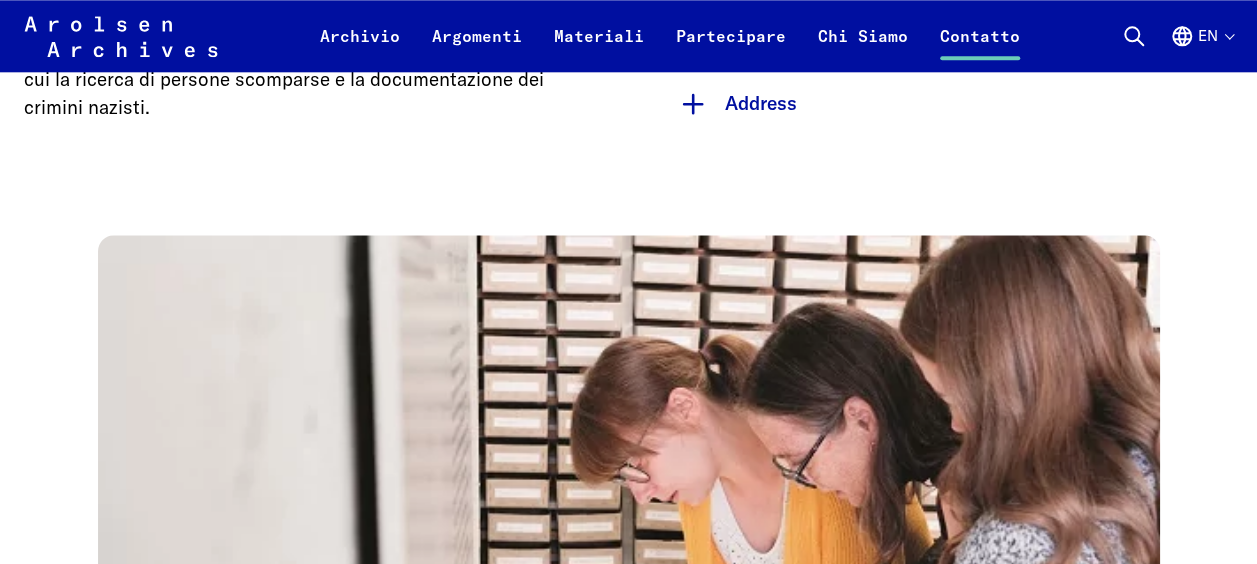 scroll, scrollTop: 900, scrollLeft: 0, axis: vertical 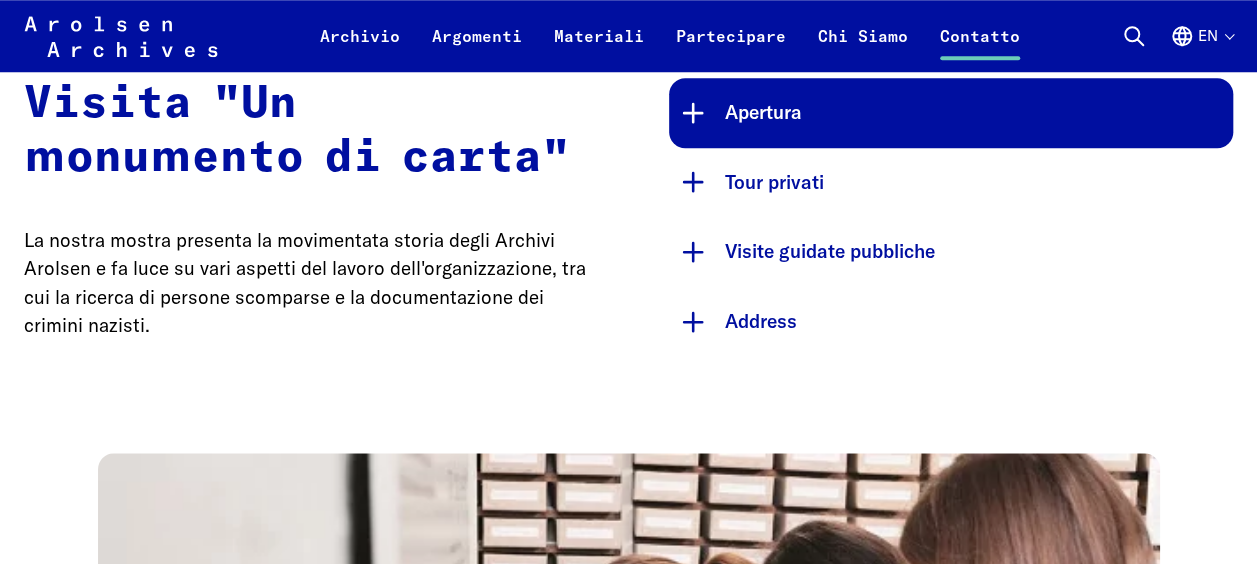 click on "Apertura" at bounding box center [975, 113] 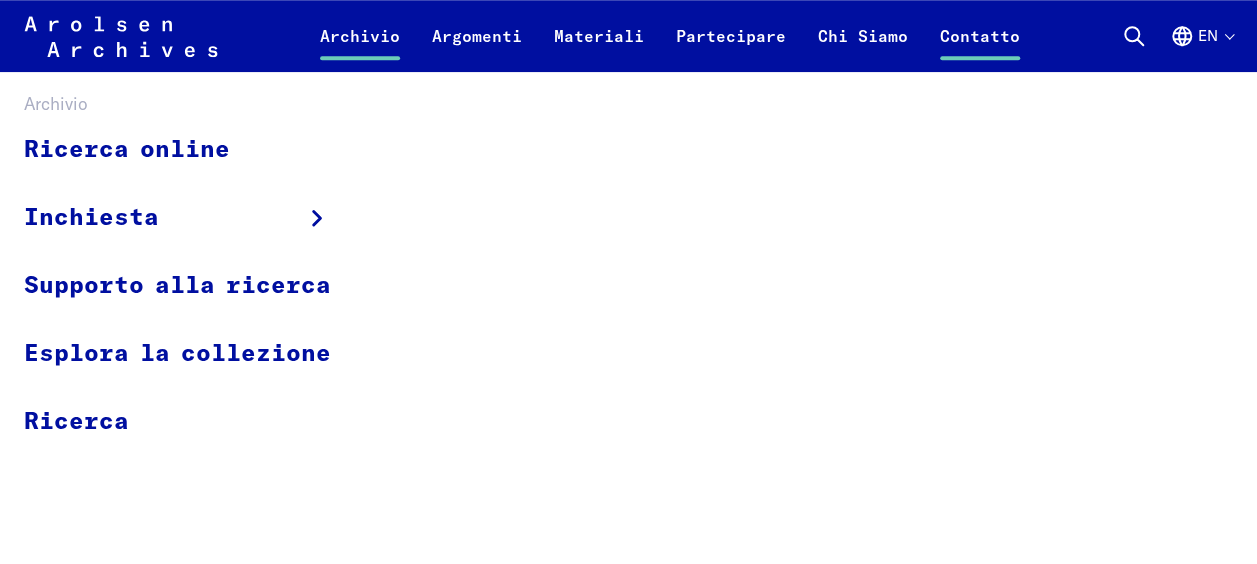 click on "Archivio" at bounding box center [360, 48] 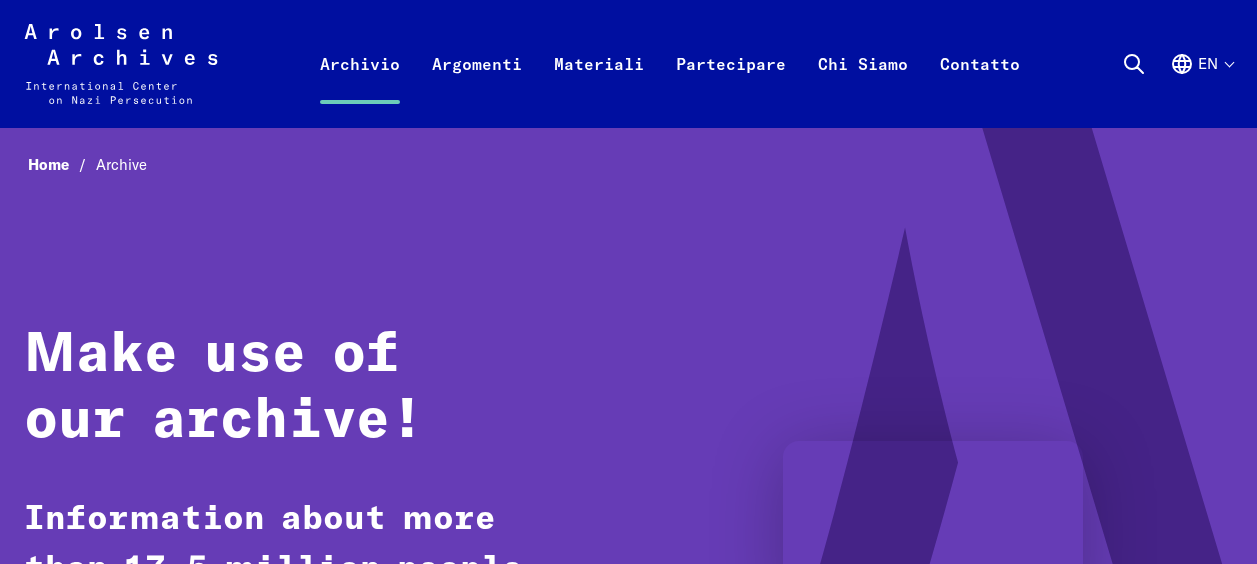scroll, scrollTop: 0, scrollLeft: 0, axis: both 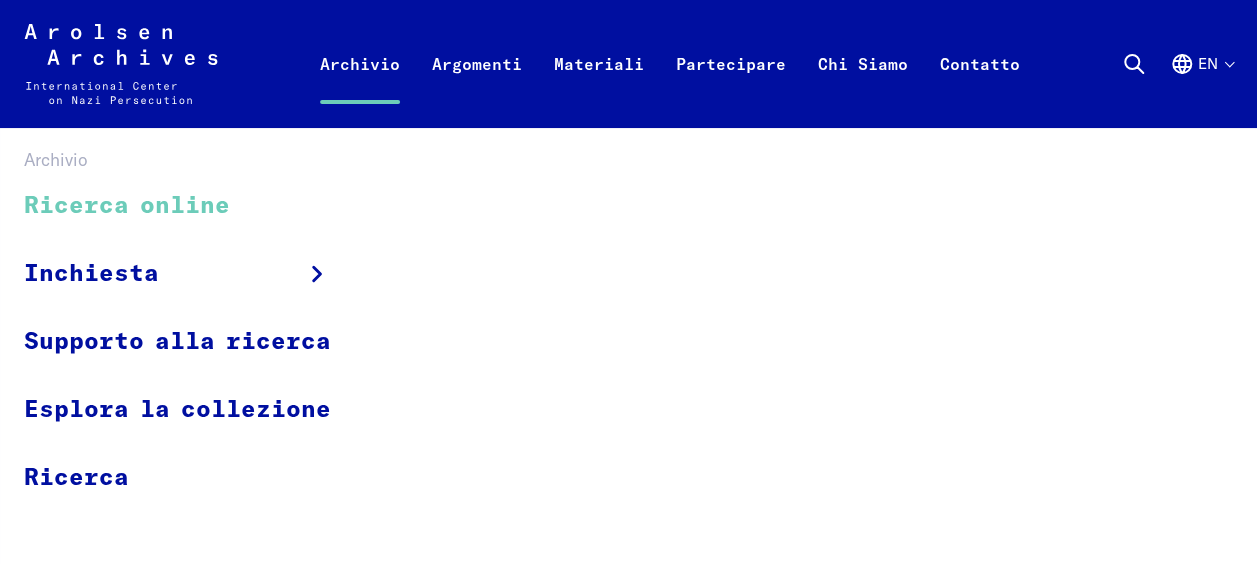 click on "Ricerca online" at bounding box center (190, 206) 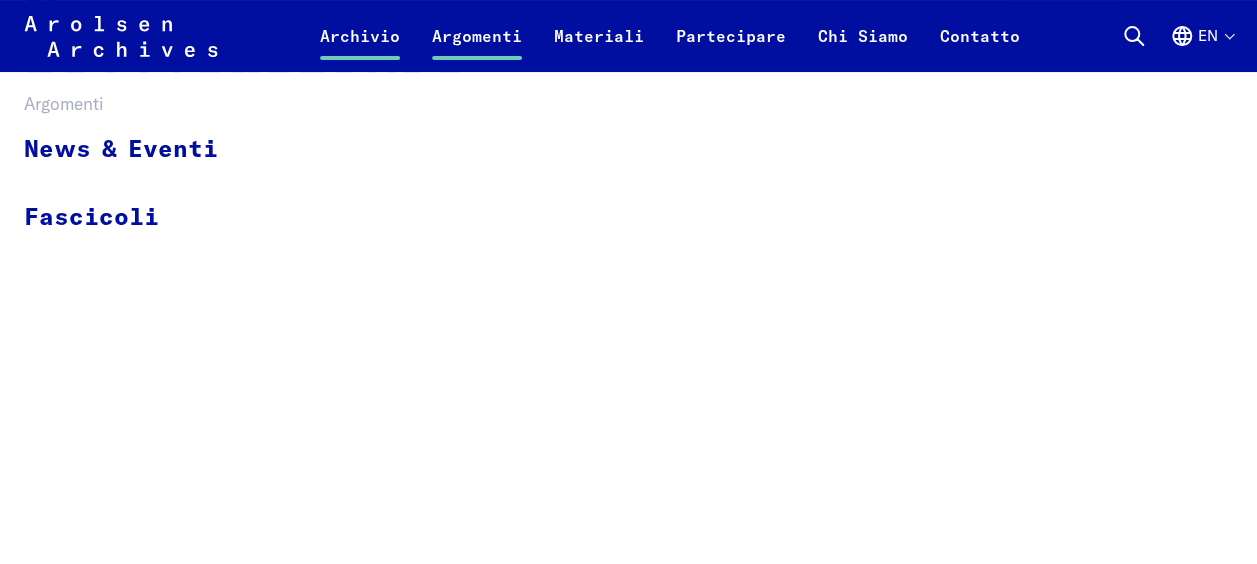scroll, scrollTop: 0, scrollLeft: 0, axis: both 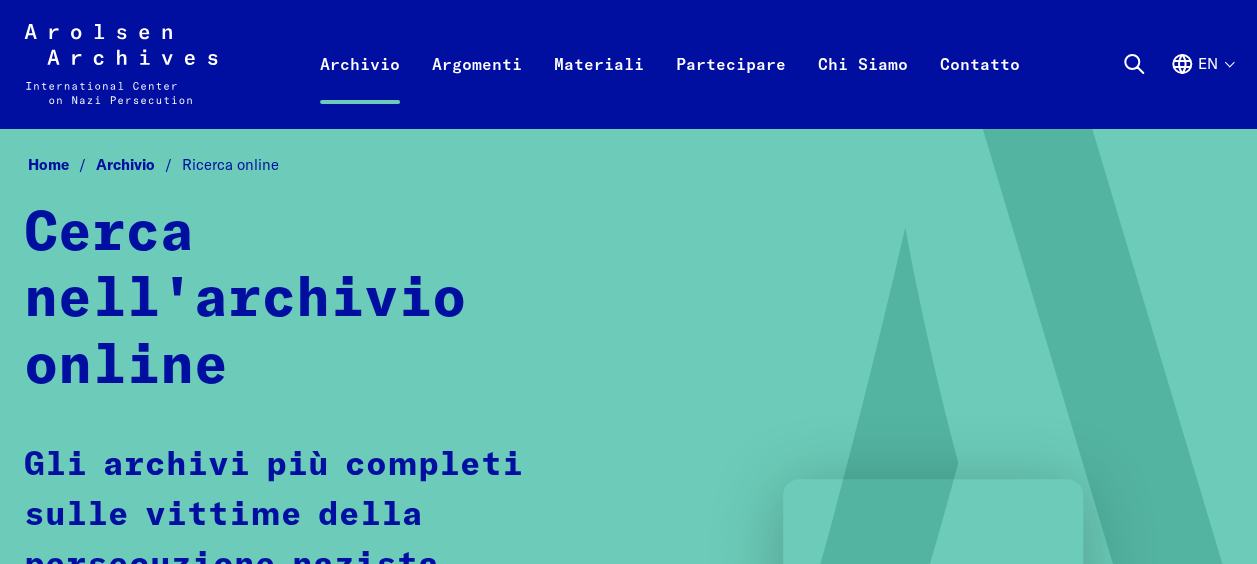 click 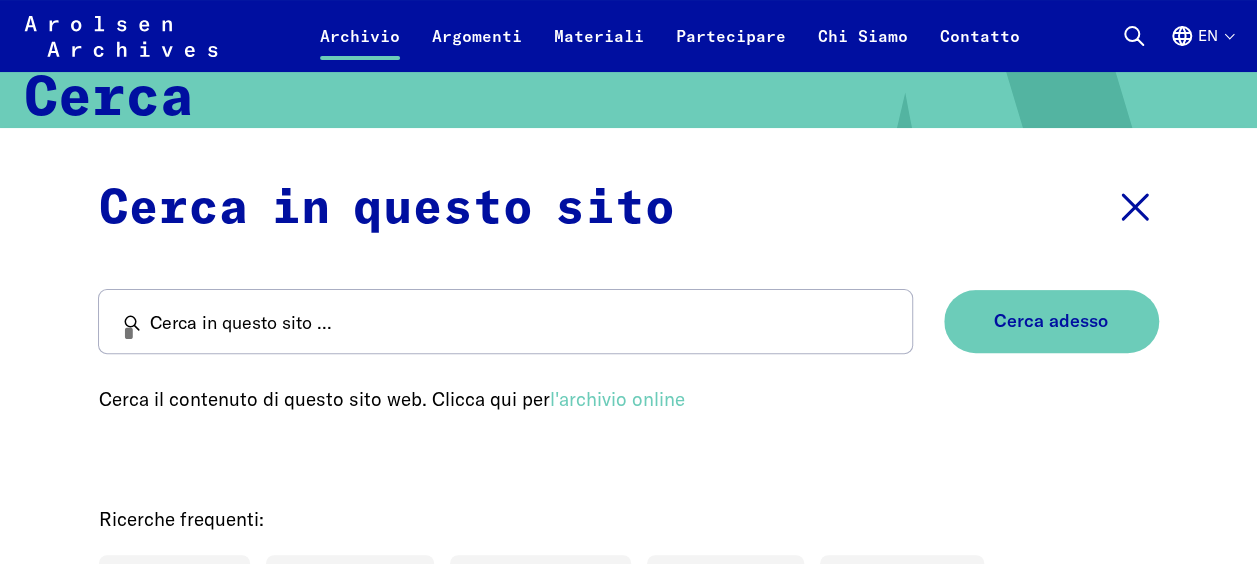 scroll, scrollTop: 300, scrollLeft: 0, axis: vertical 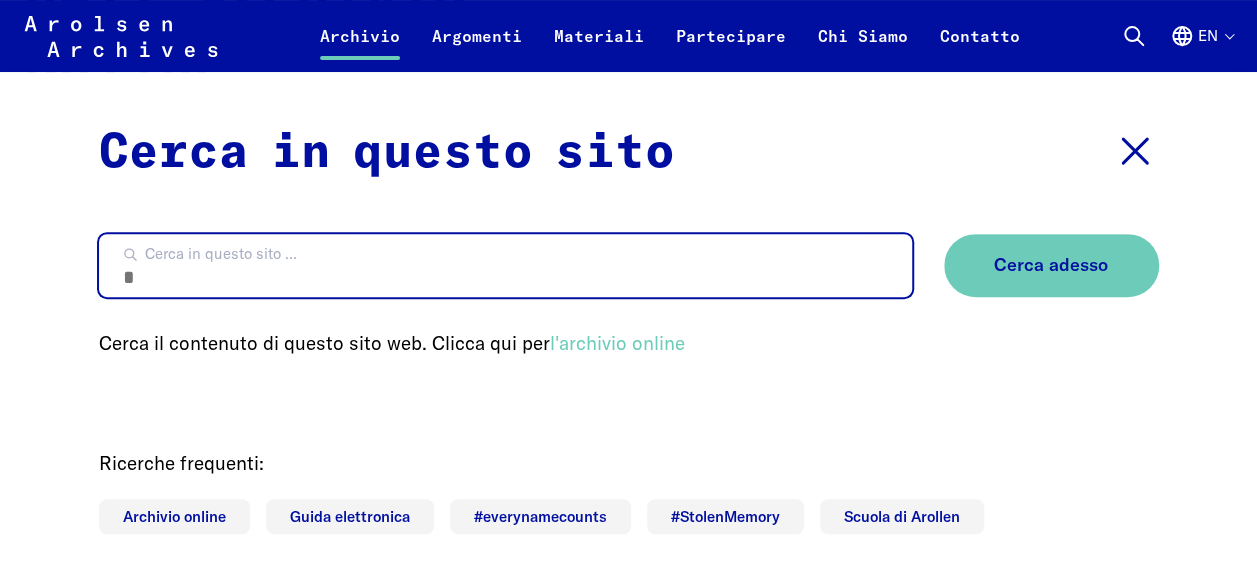 click on "Cerca in questo sito ..." at bounding box center (505, 265) 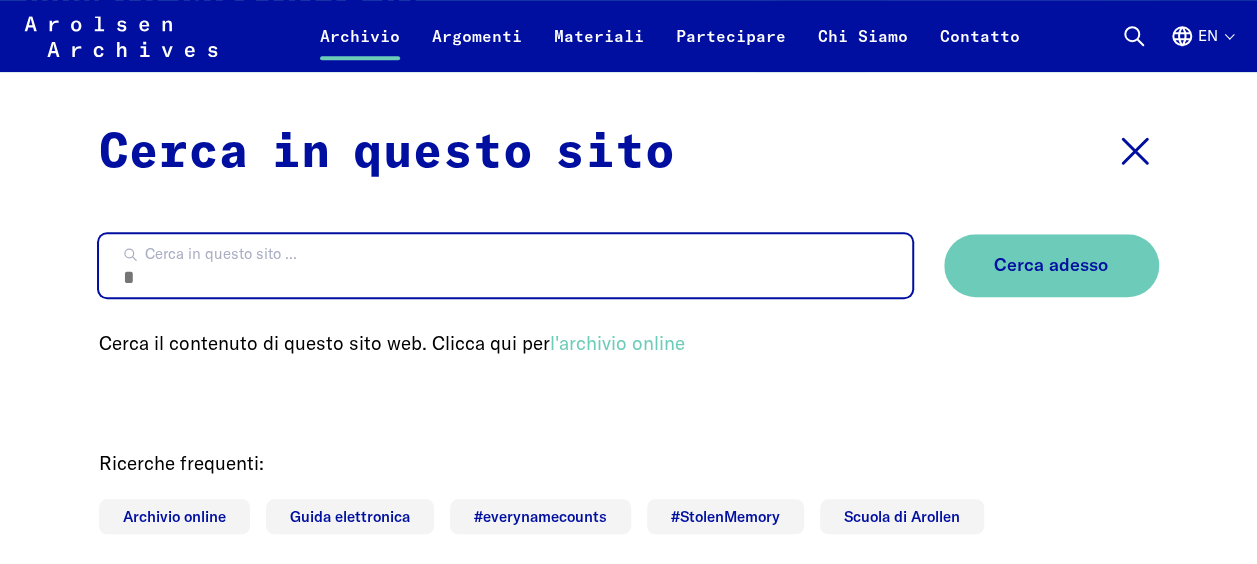 scroll, scrollTop: 900, scrollLeft: 0, axis: vertical 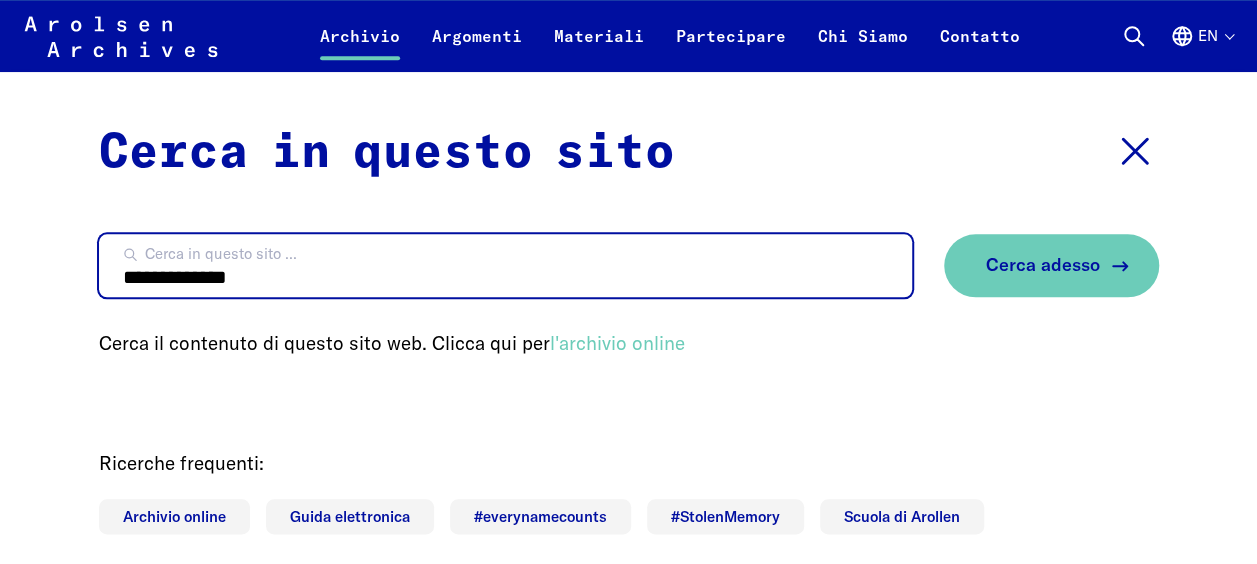 type on "**********" 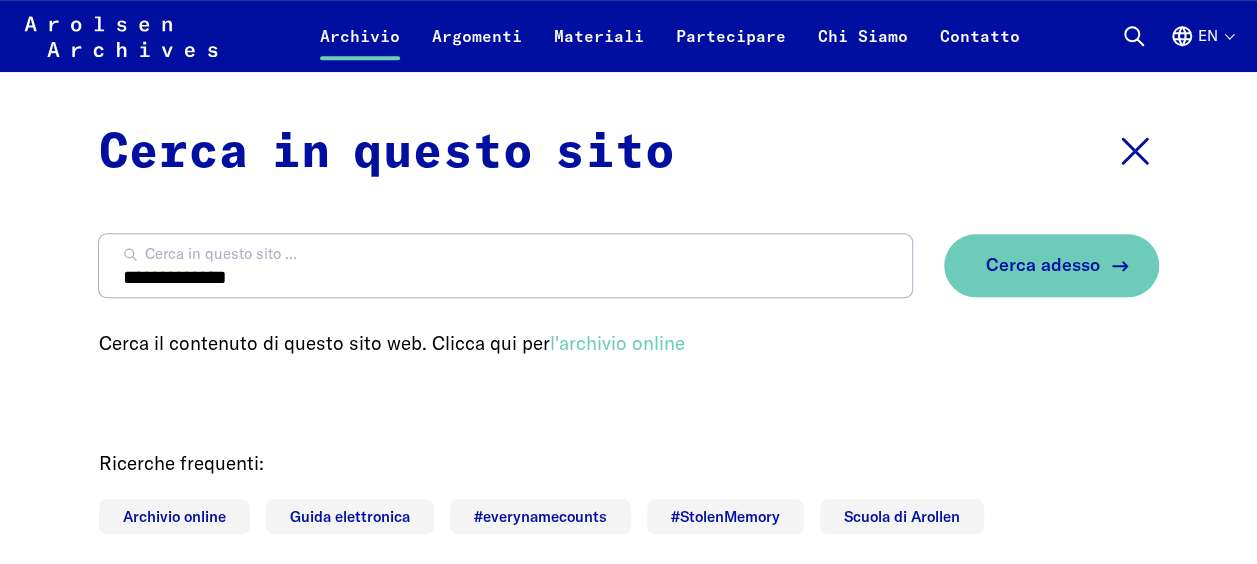 click on "Cerca adesso" at bounding box center (1043, 265) 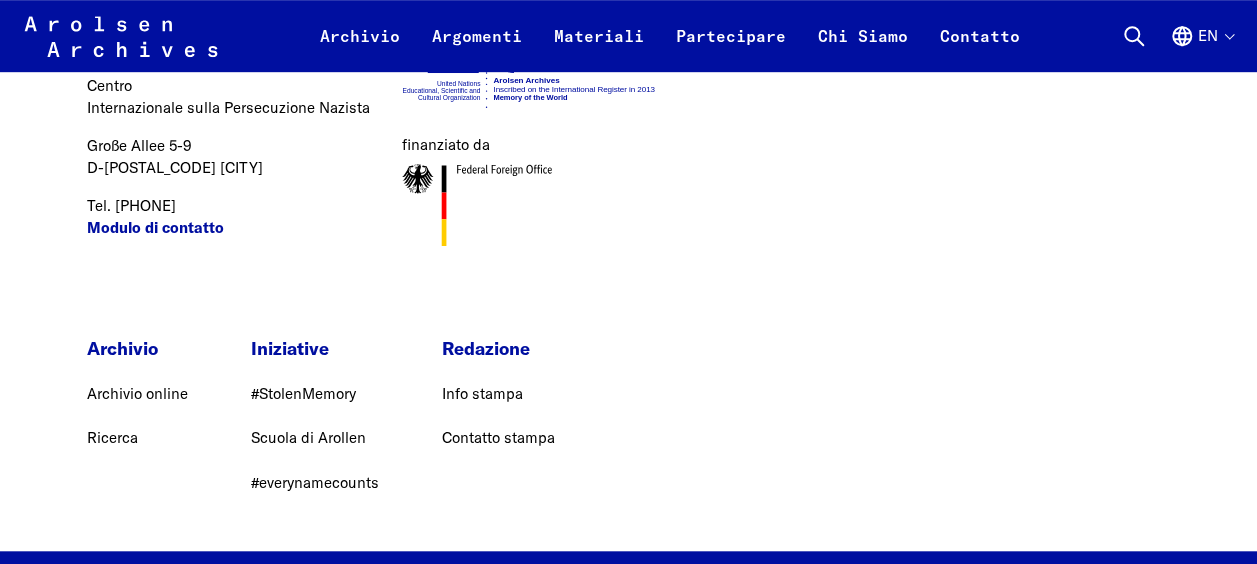 scroll, scrollTop: 626, scrollLeft: 0, axis: vertical 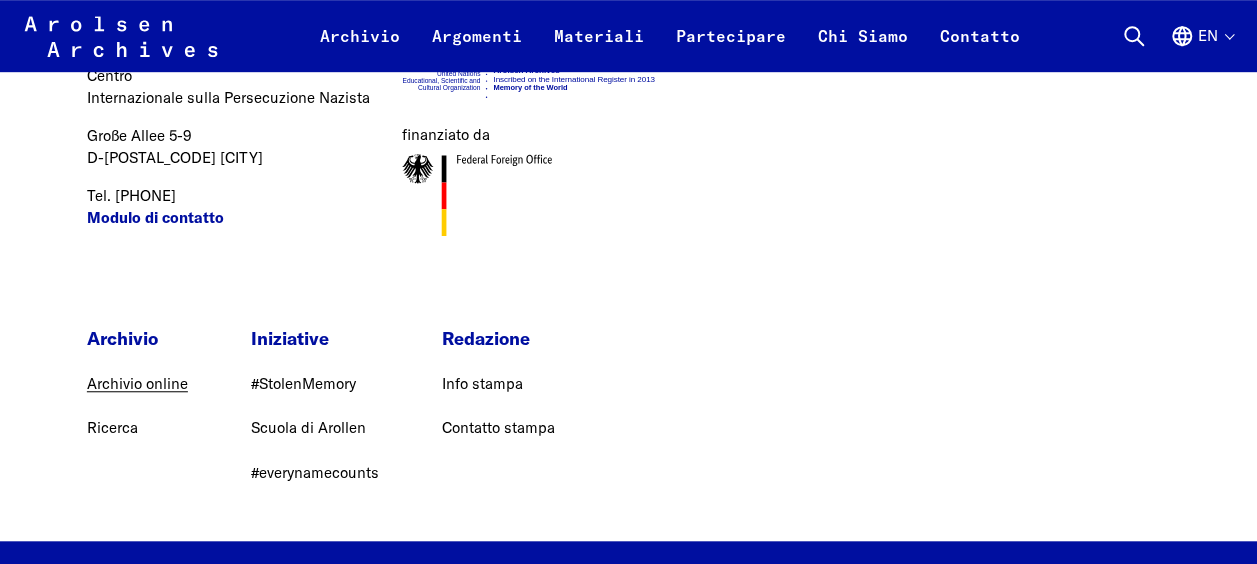 click on "Archivio online" at bounding box center (137, 383) 